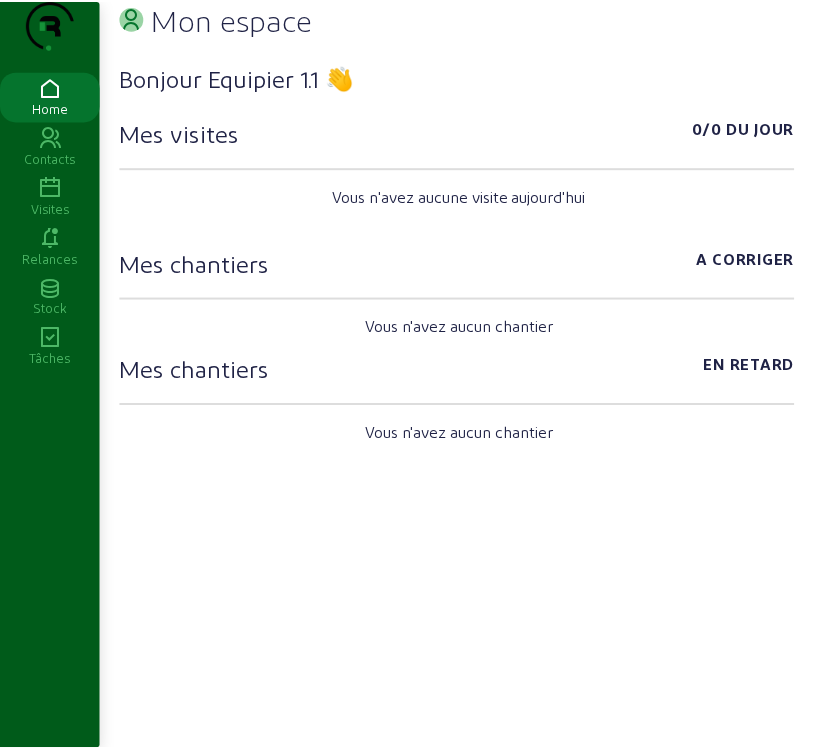 scroll, scrollTop: 0, scrollLeft: 0, axis: both 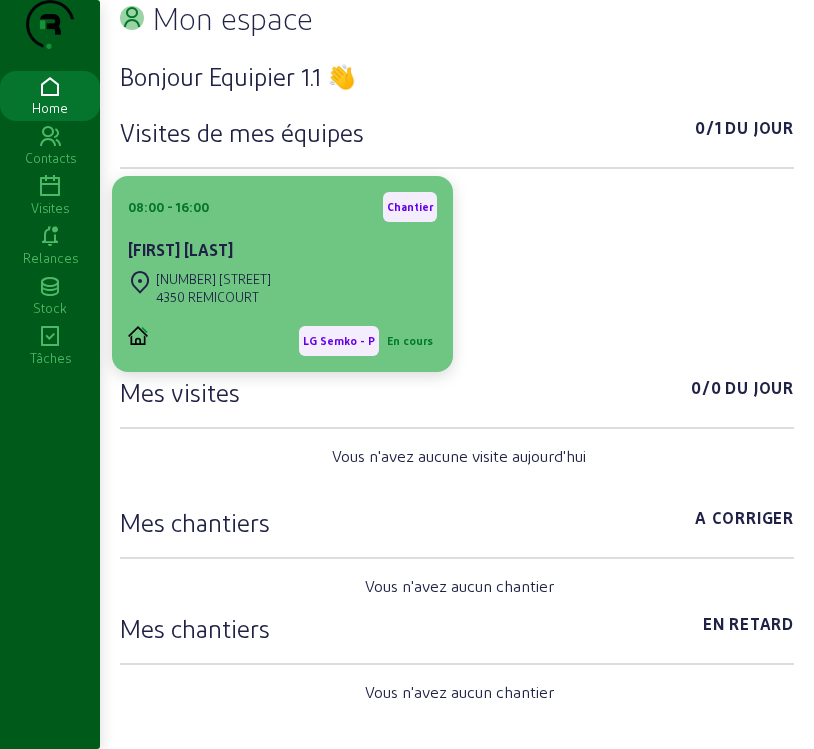 click on "[NUMBER] [STREET]" 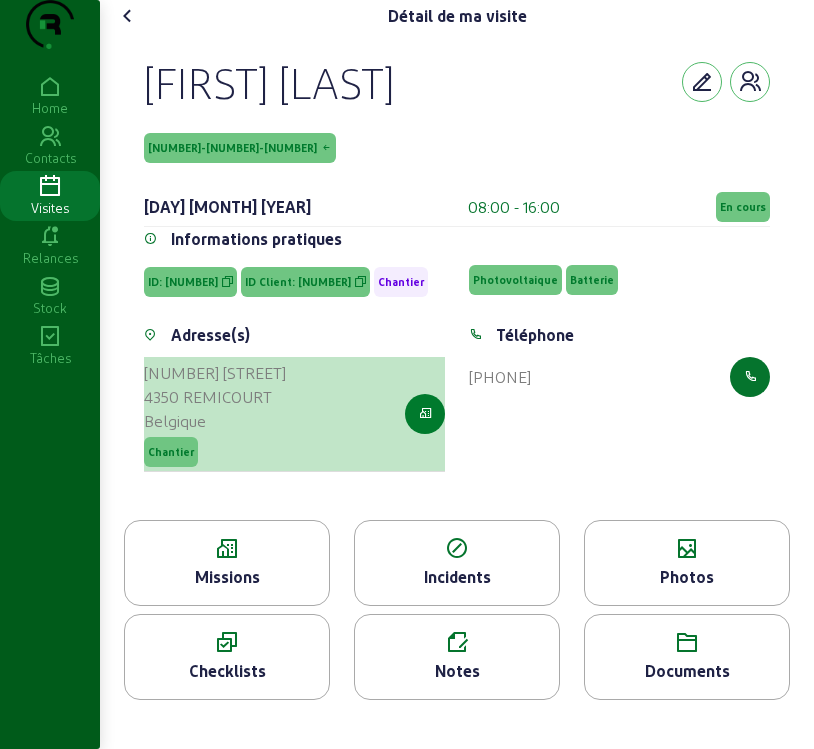 click 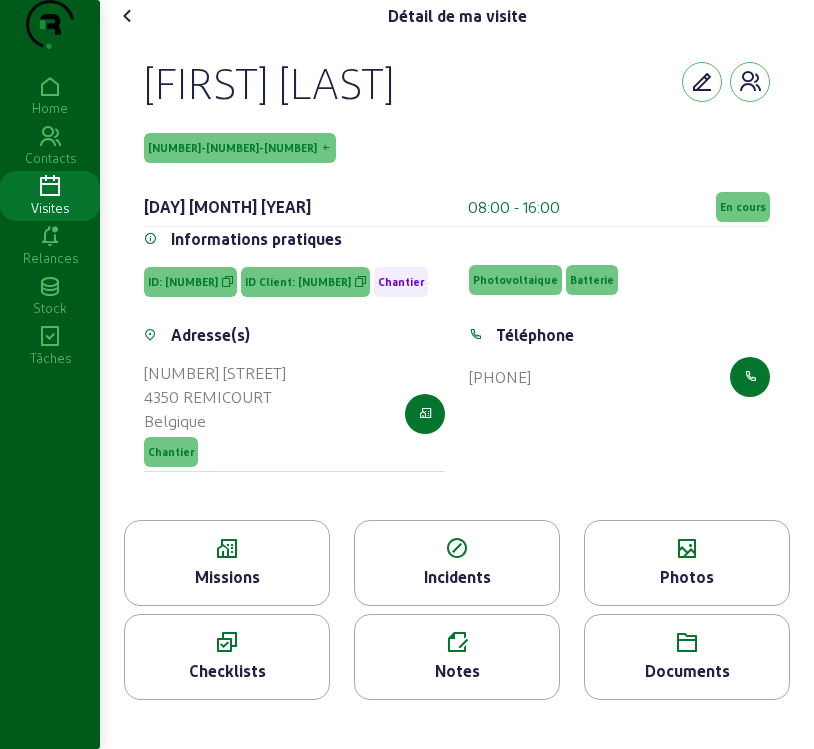 click on "[NUMBER]-[NUMBER]-[NUMBER]" 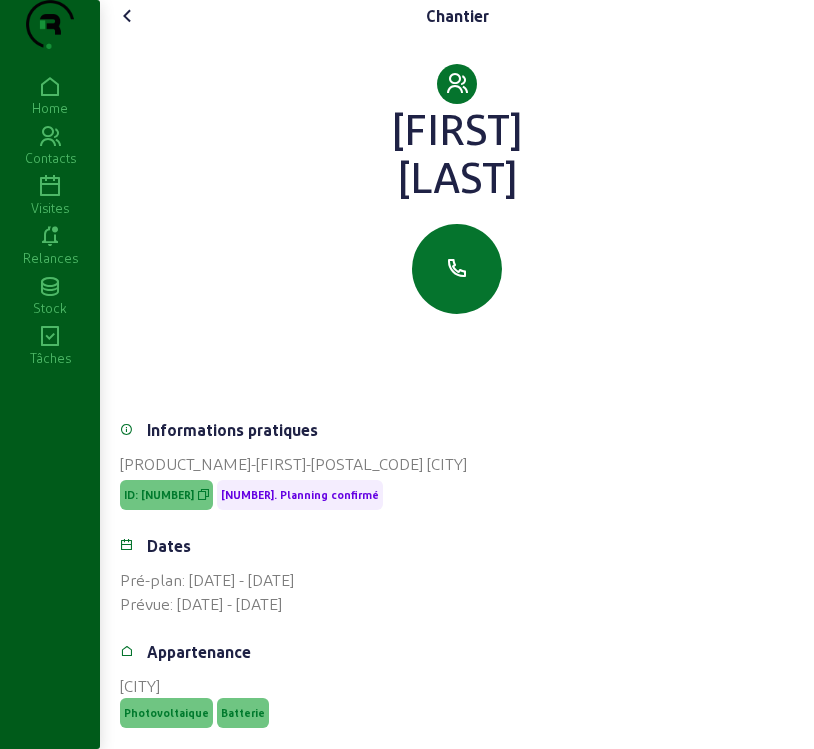 click 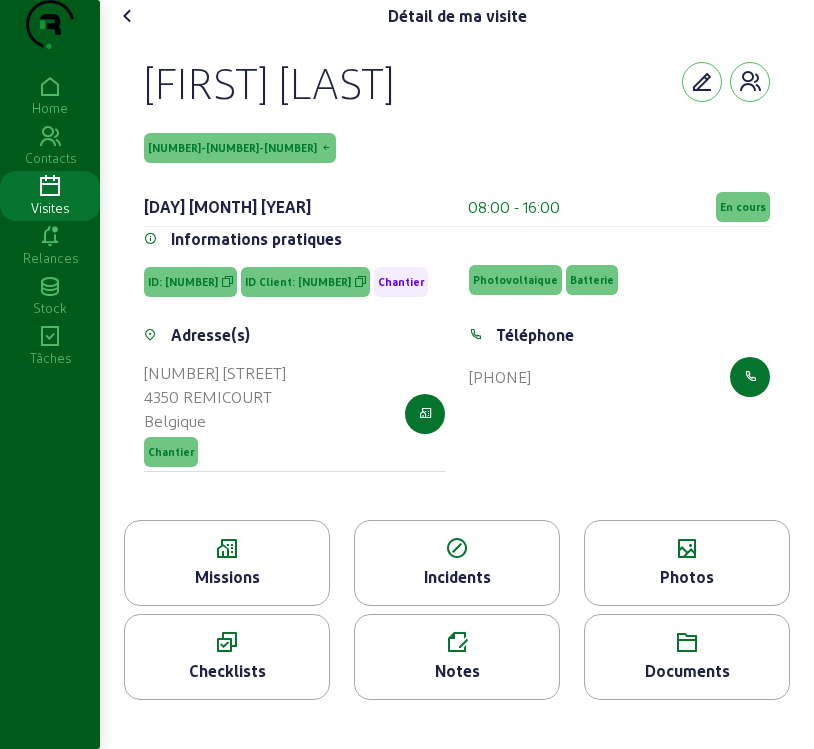 click 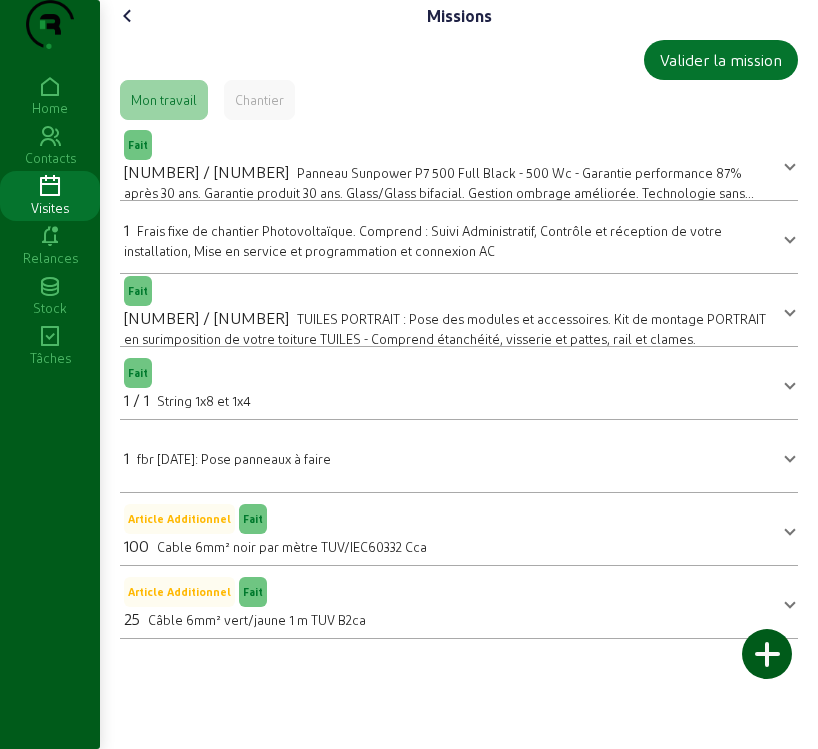click 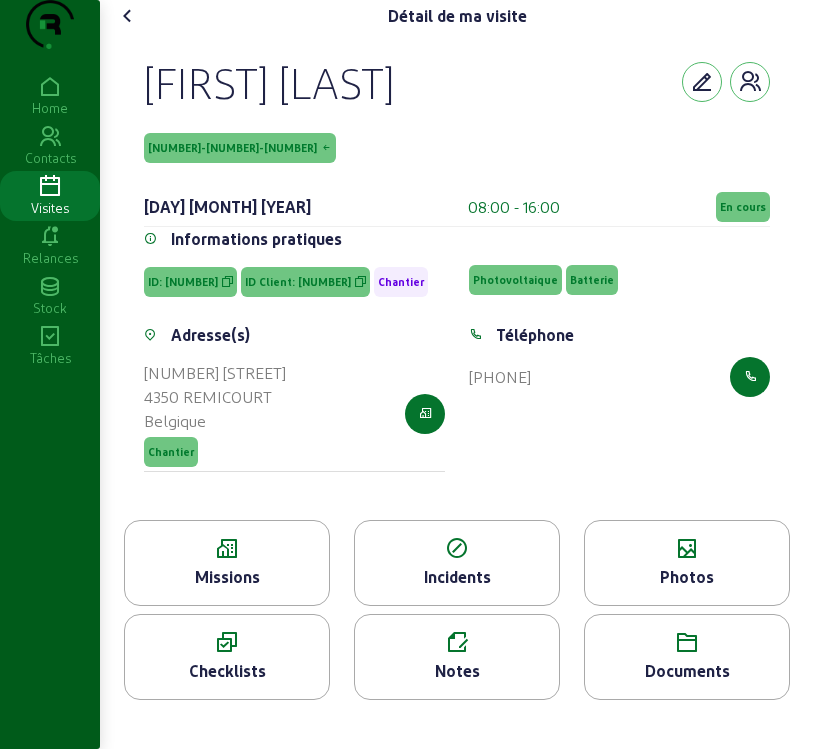 click on "En cours" 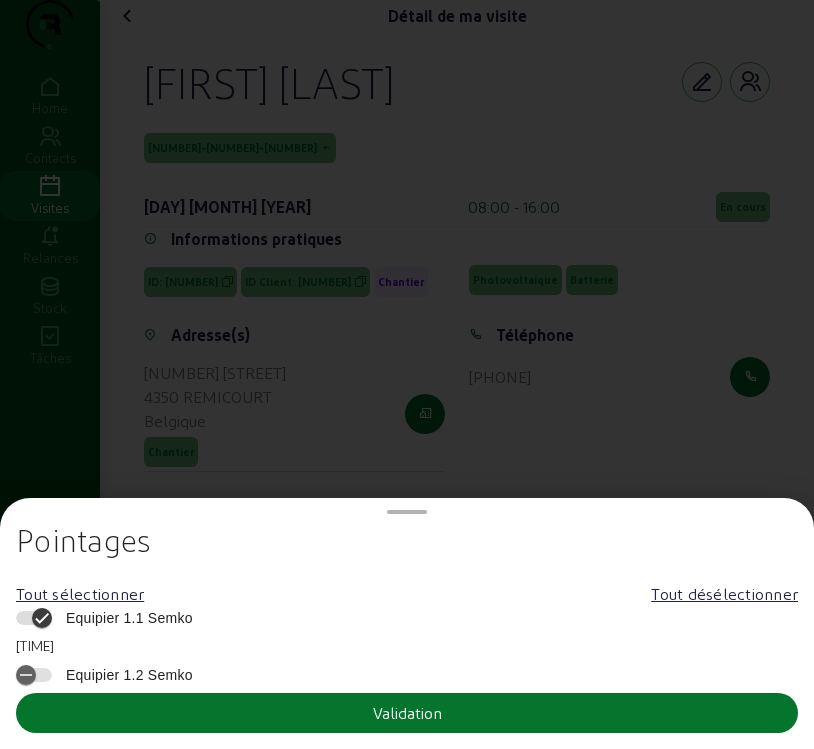 click on "Equipier 1.1 Semko" at bounding box center (124, 618) 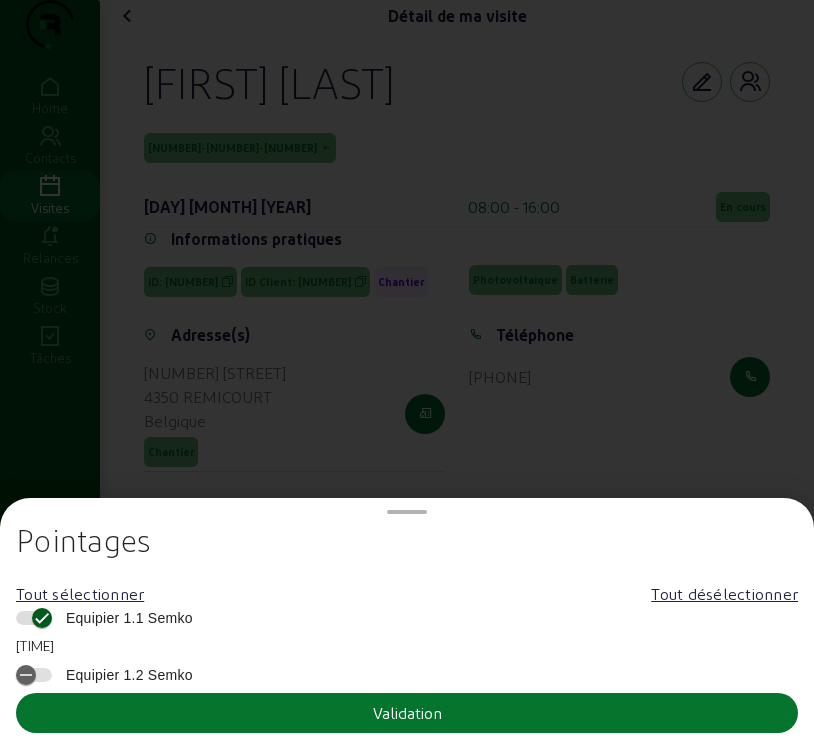 click on "Equipier 1.1 Semko" at bounding box center [34, 618] 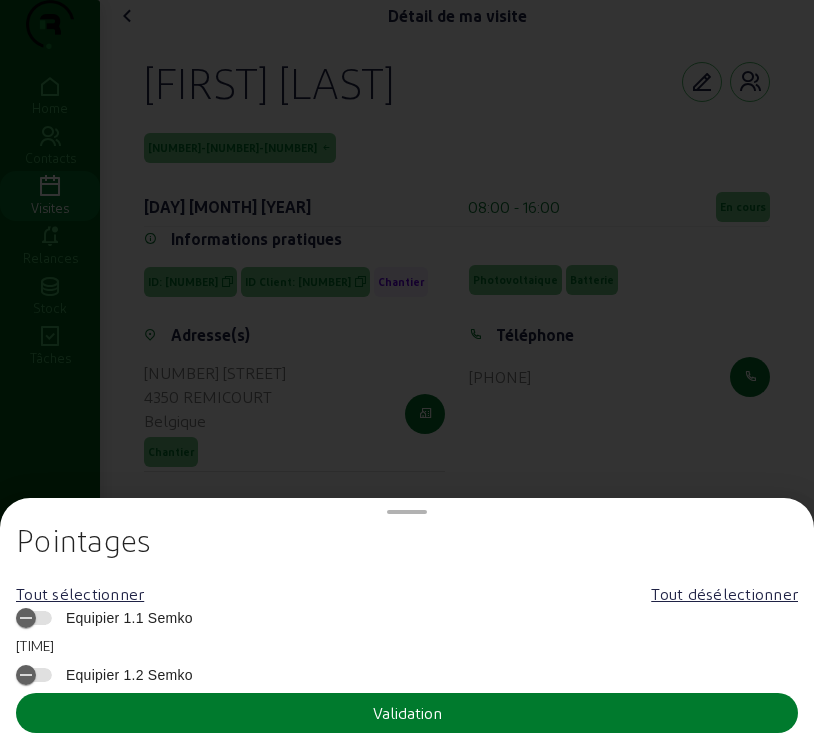 click on "Validation" 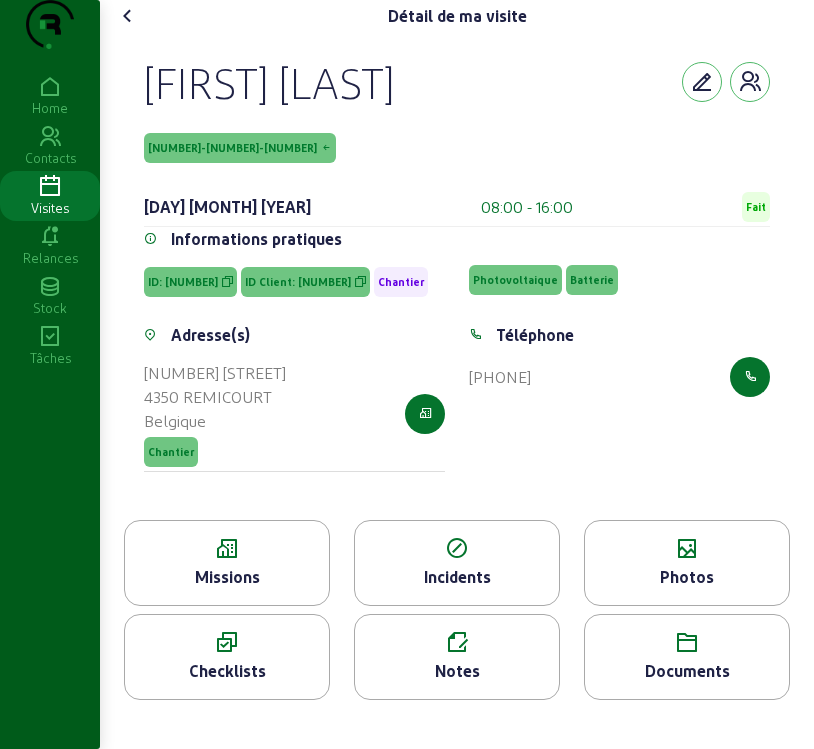 click 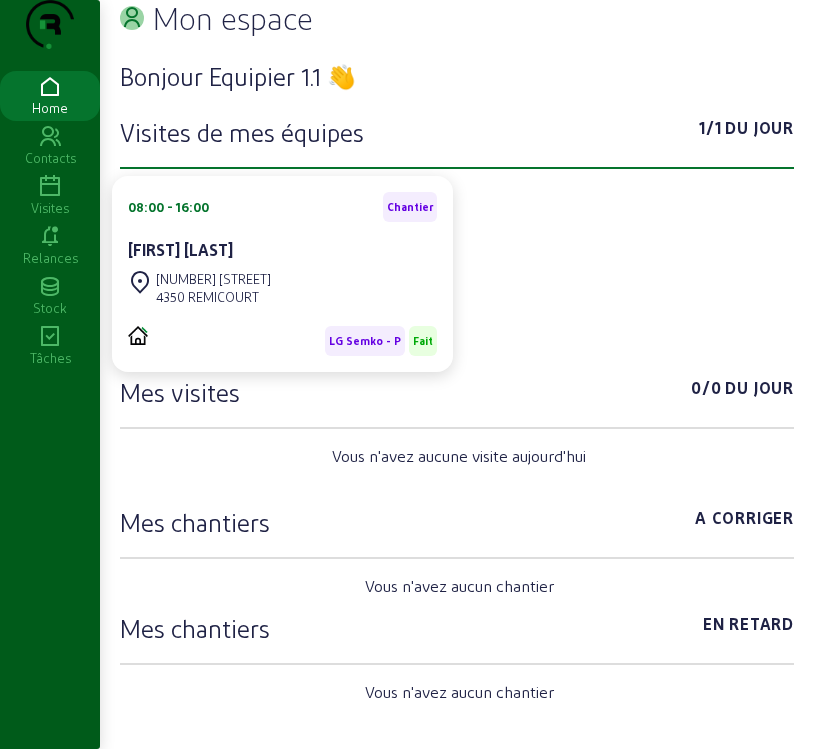 click 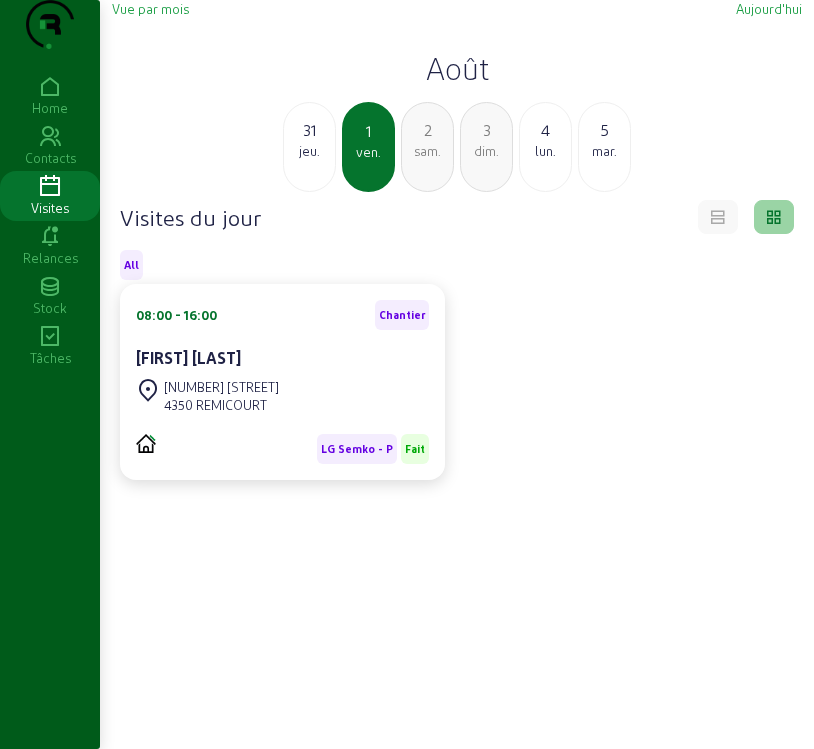 click on "4 lun." 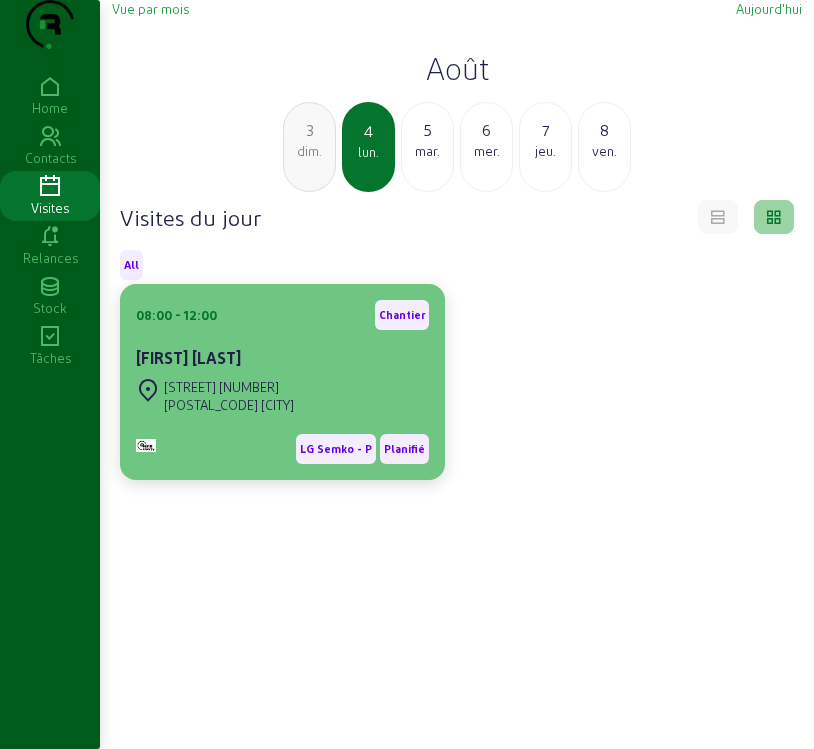 click on "[STREET] [NUMBER]" 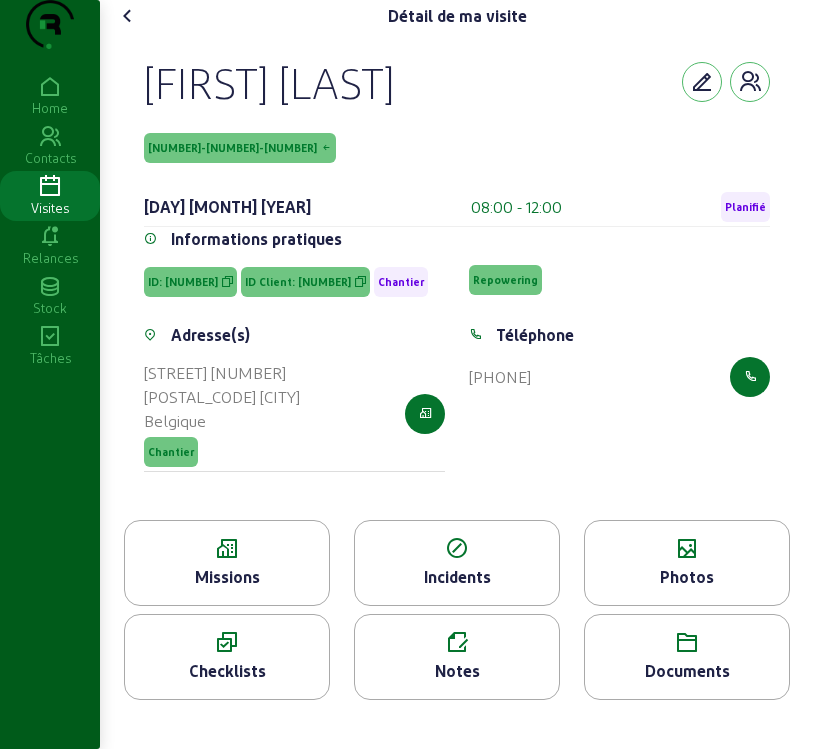 click on "Missions" 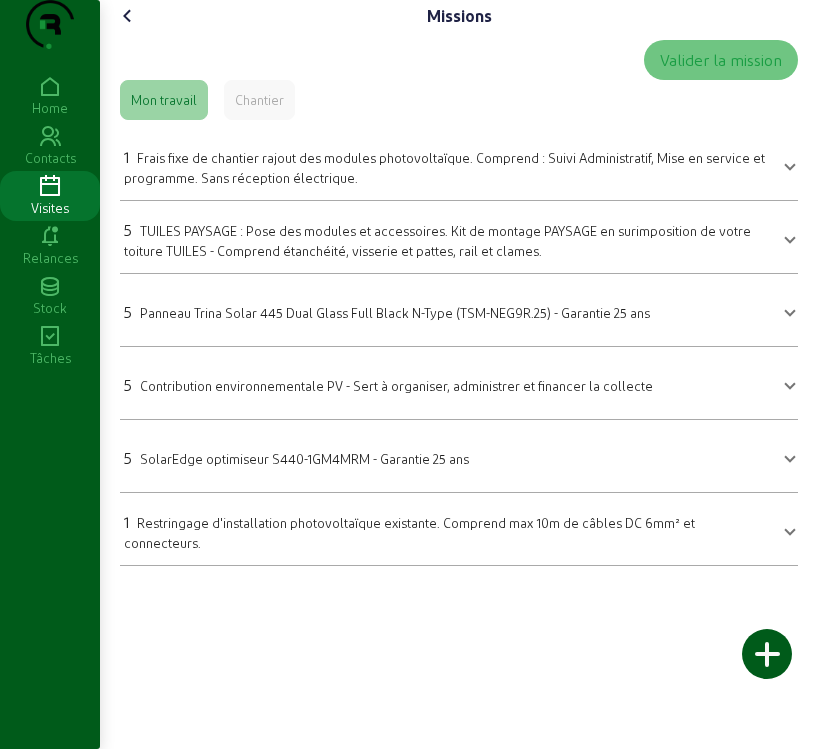 click 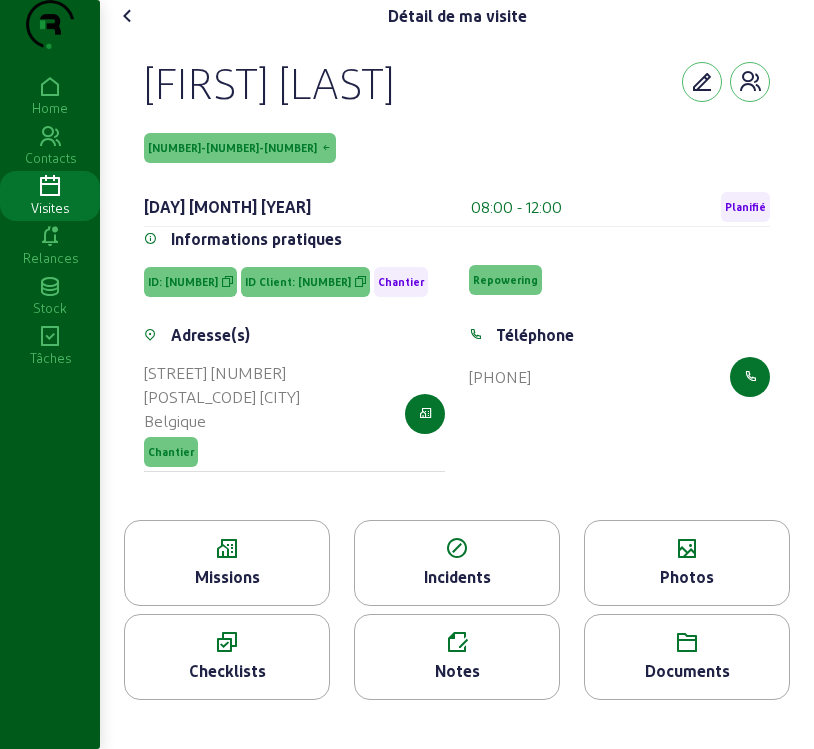click on "Photos" 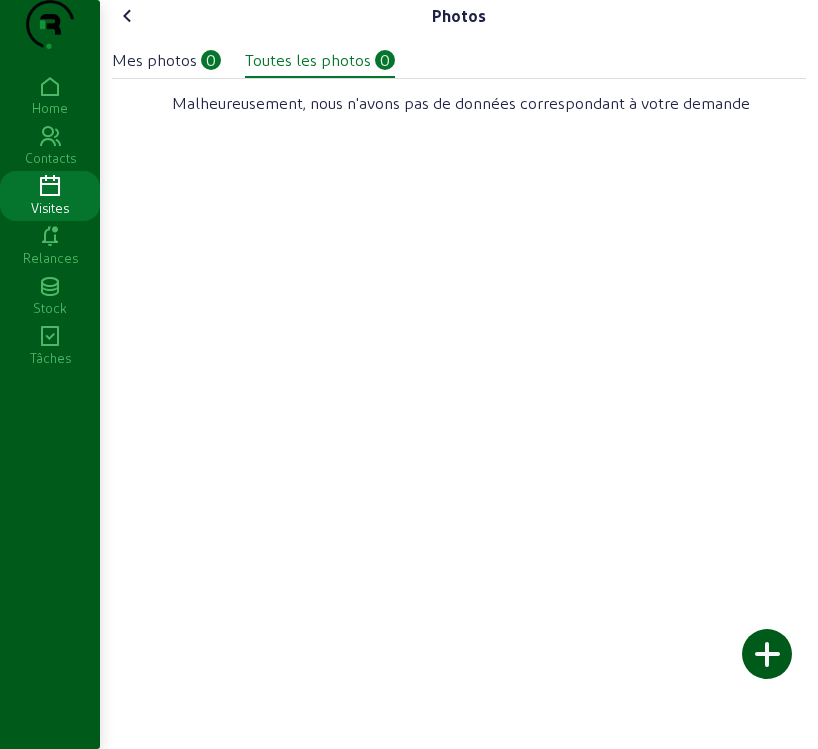 click 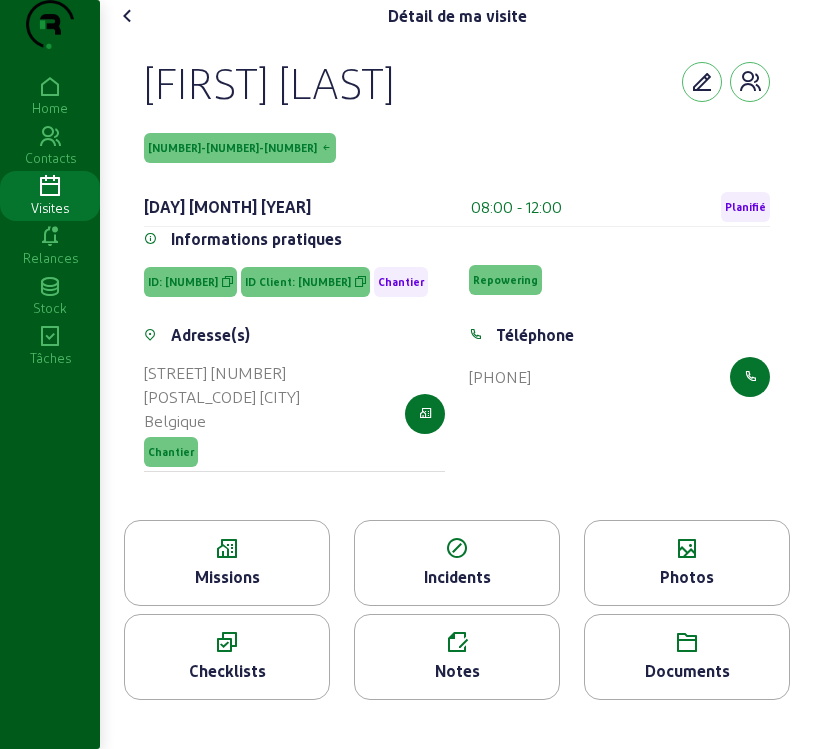 click on "Photos" 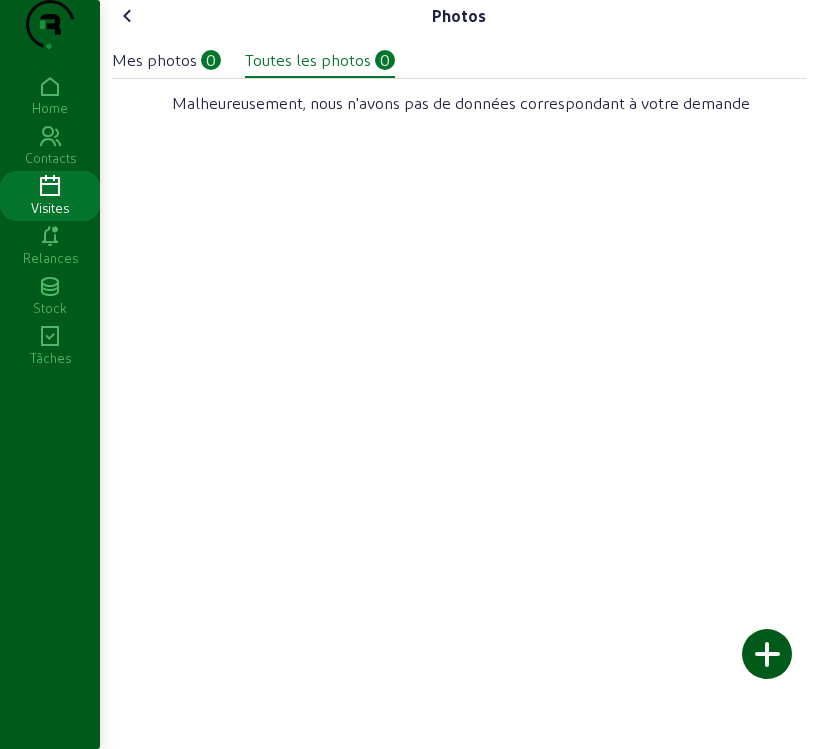click 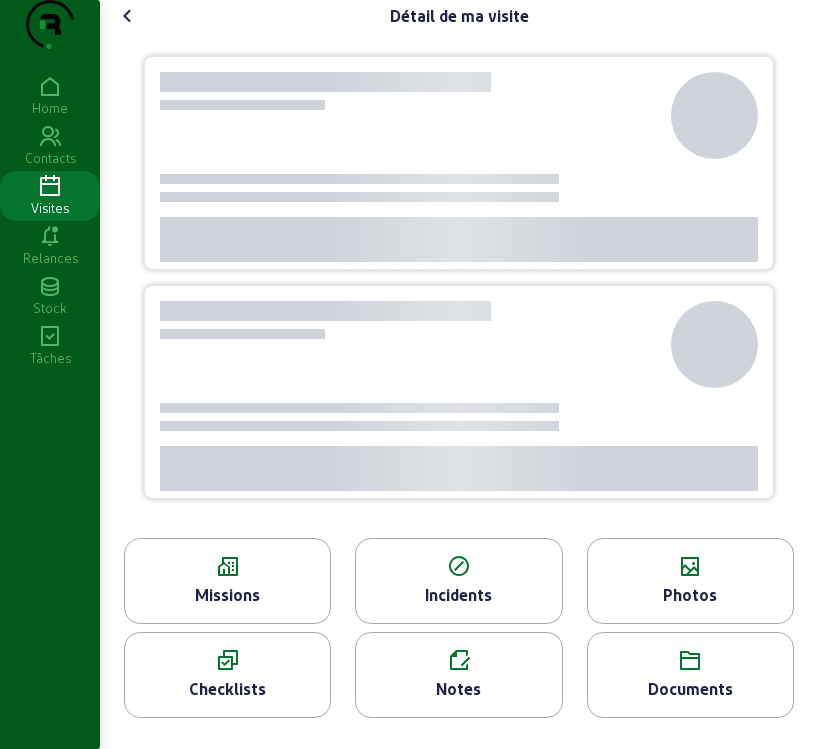click 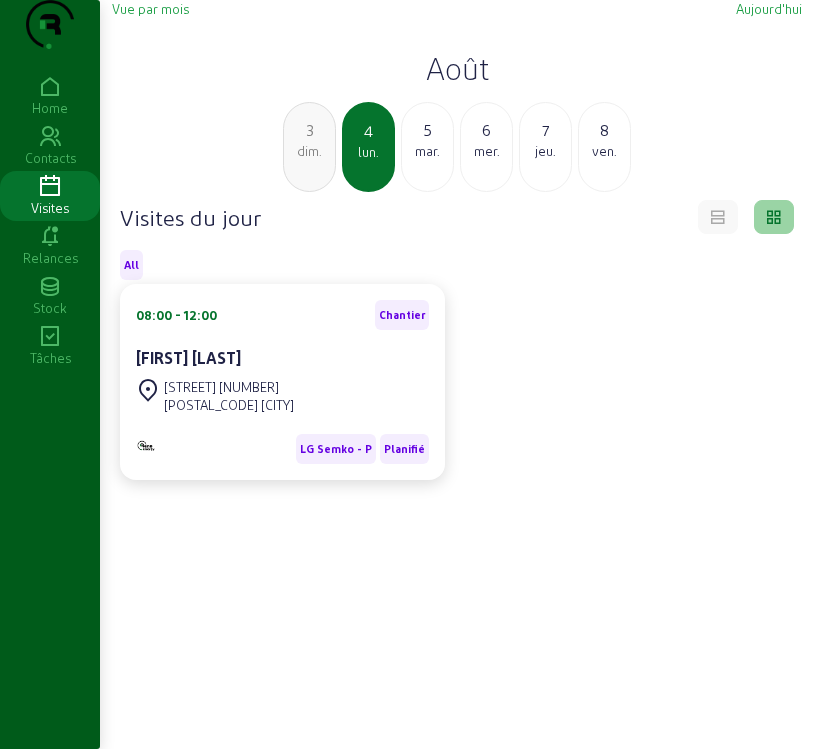 click on "5" 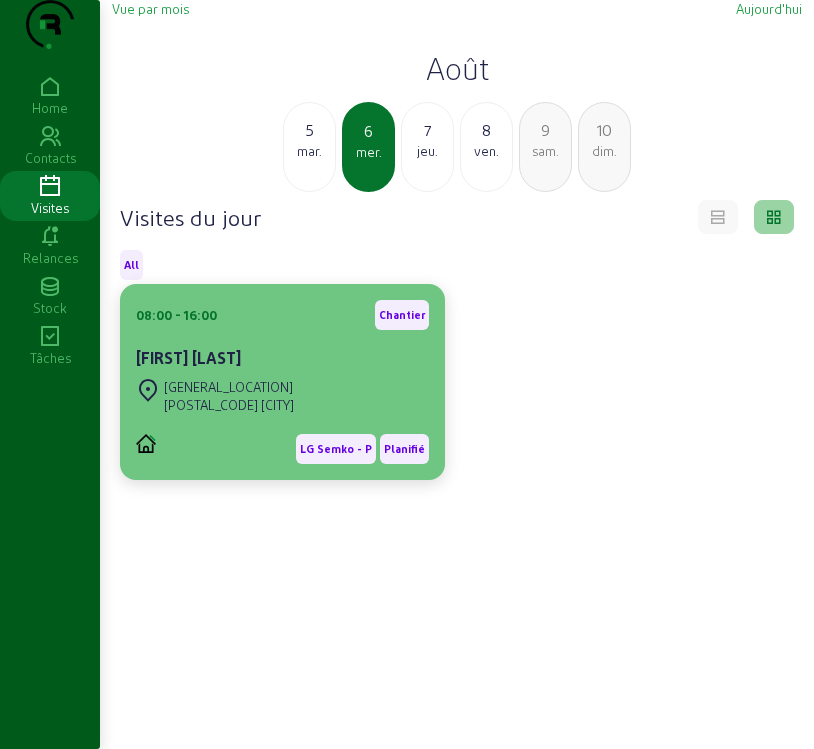 click on "[FIRST] [LAST]" 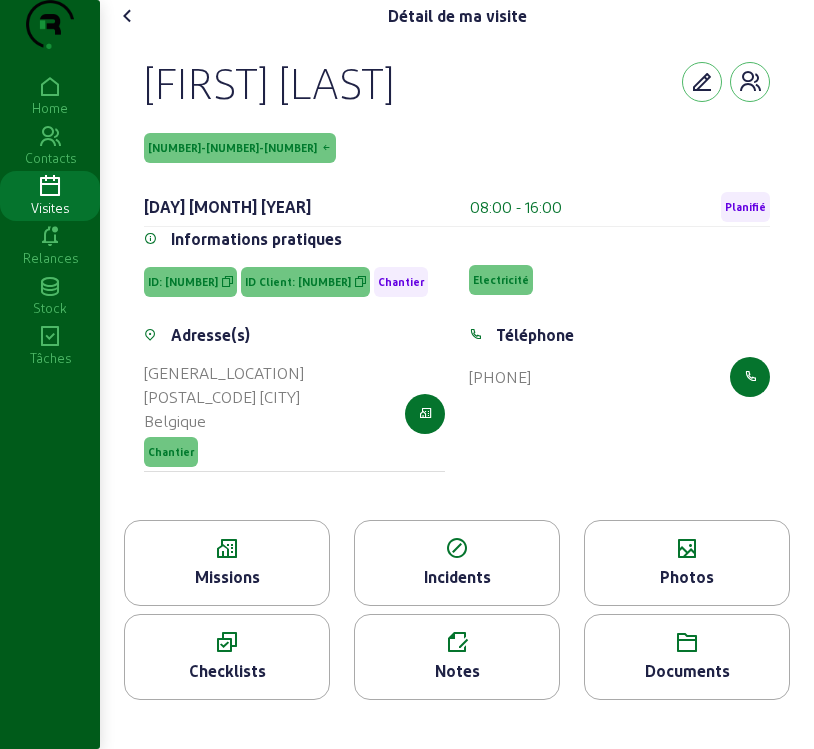 click on "Missions" 